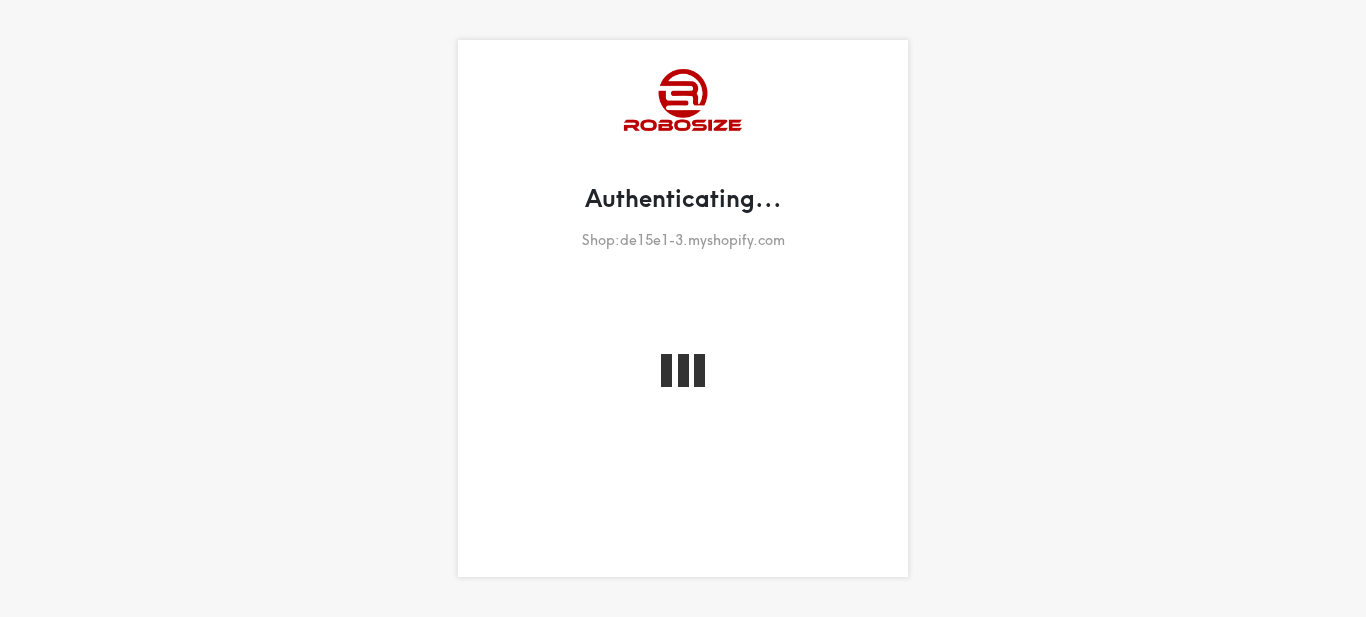 scroll, scrollTop: 0, scrollLeft: 0, axis: both 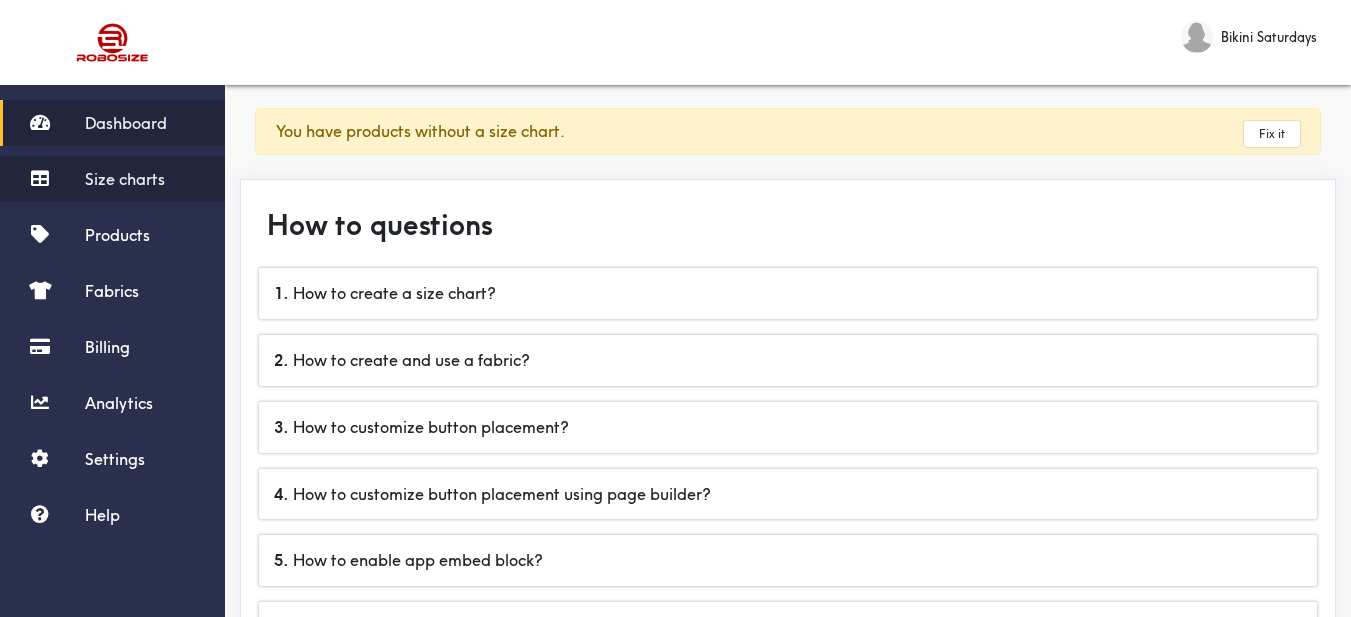 click on "Size charts" at bounding box center [125, 179] 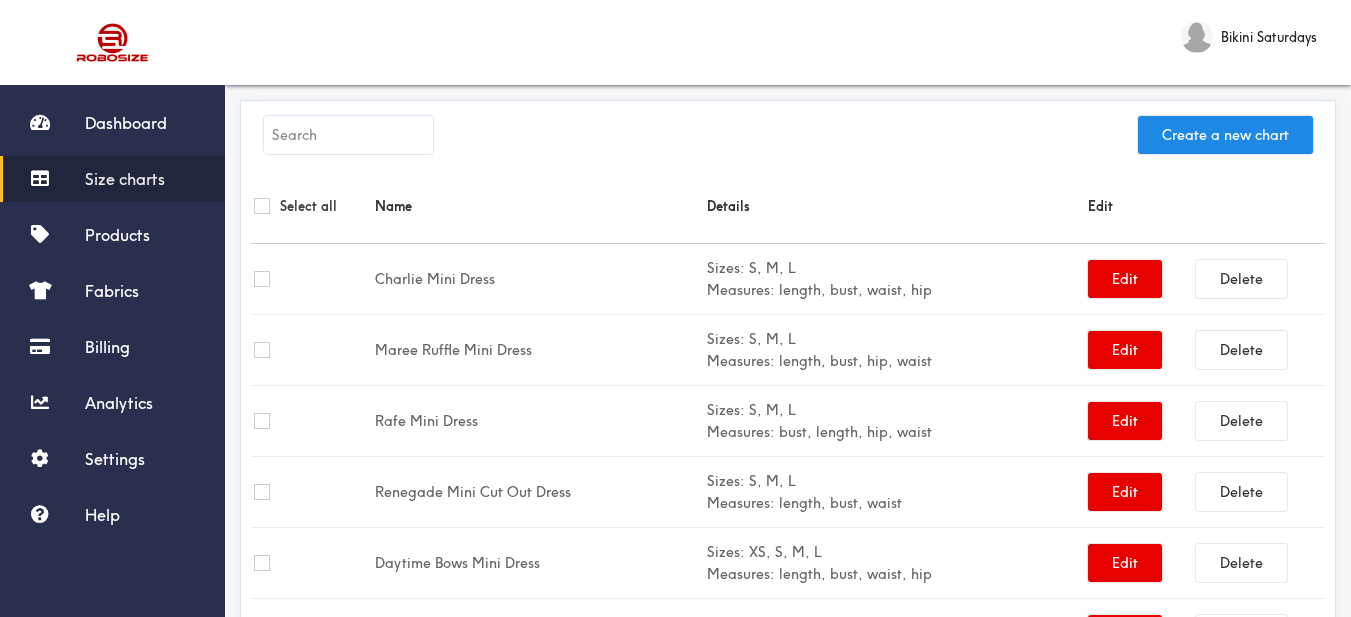 click at bounding box center (348, 135) 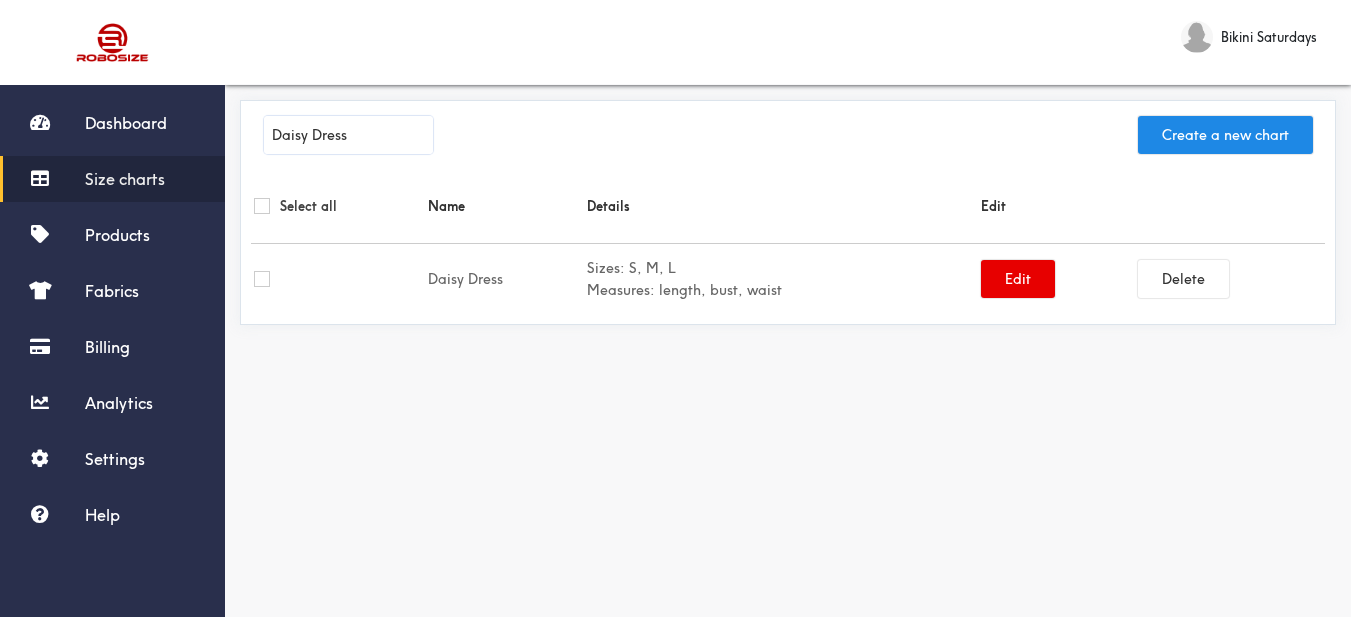 type on "Daisy Dress" 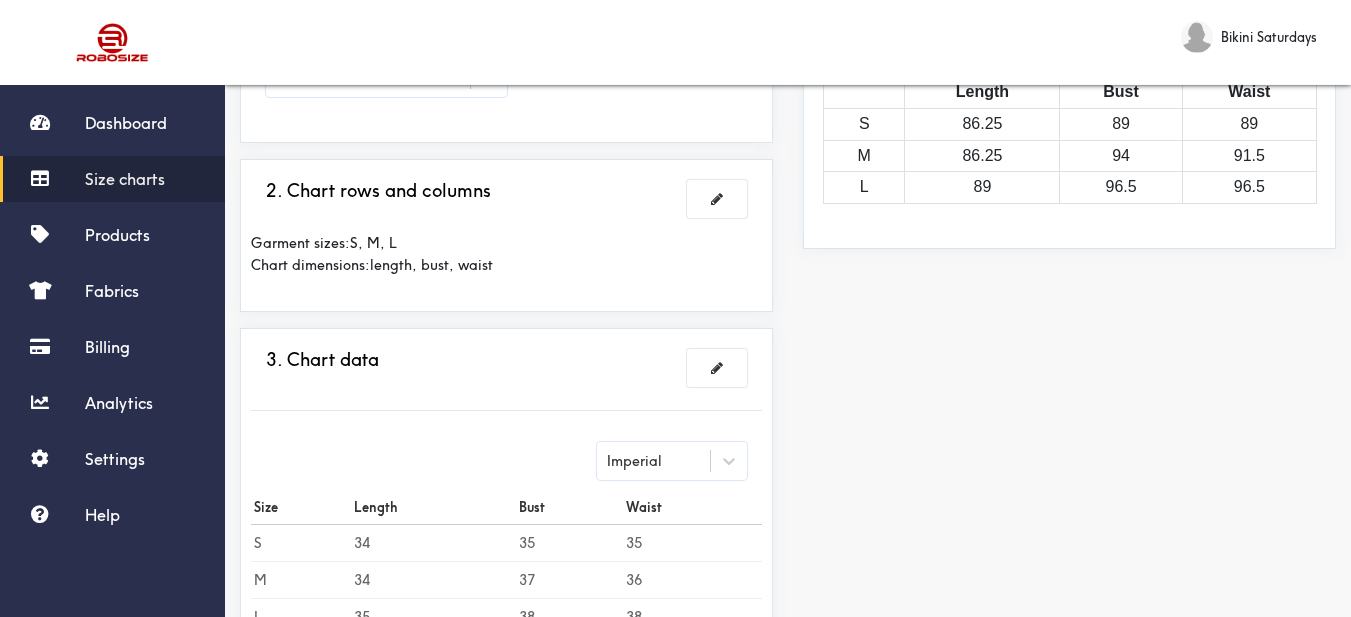 scroll, scrollTop: 500, scrollLeft: 0, axis: vertical 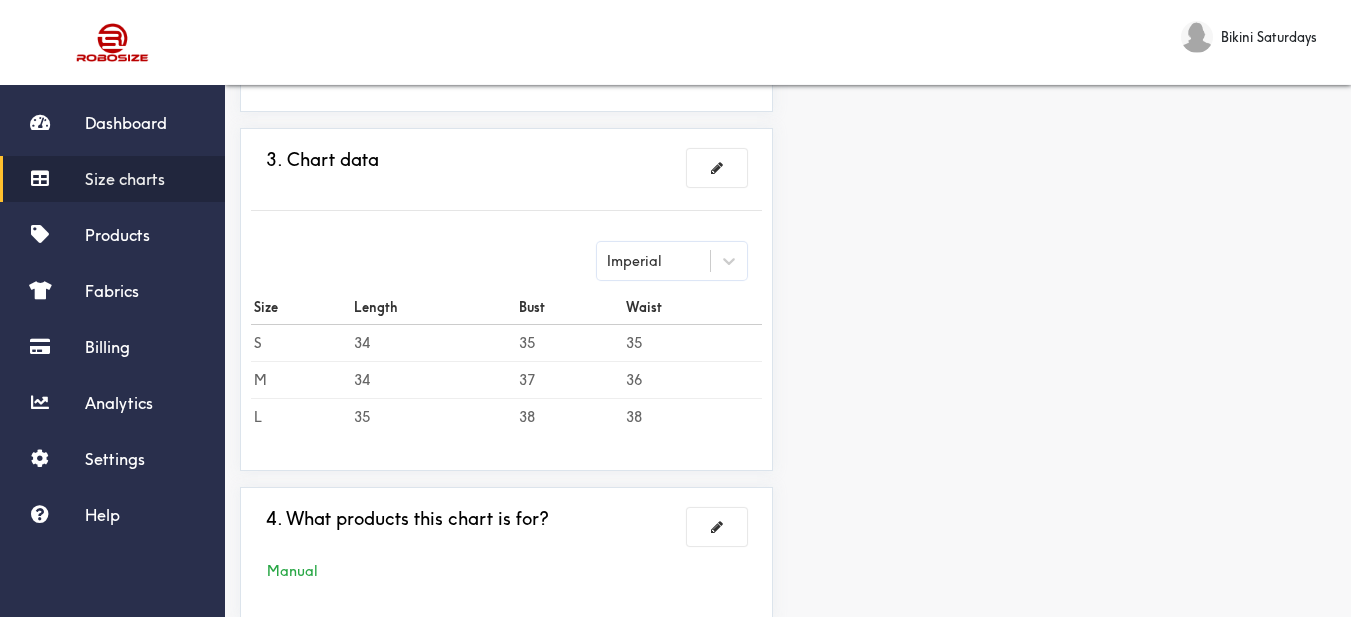 click on "35" at bounding box center (569, 342) 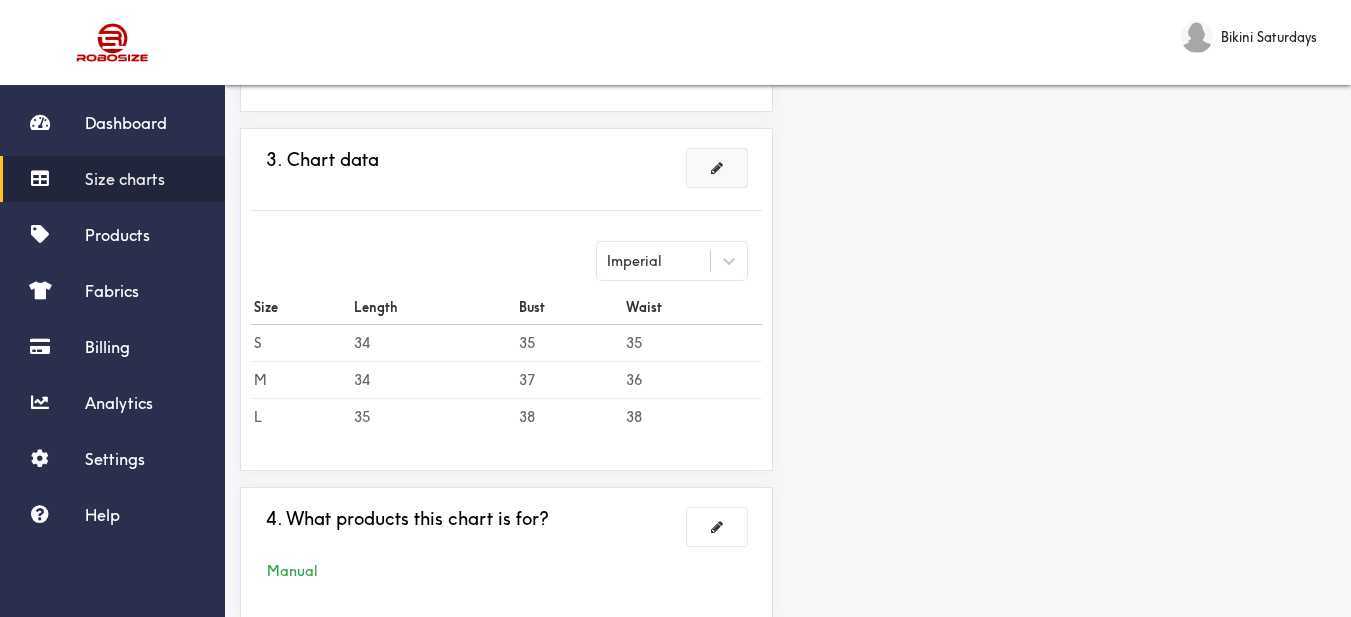 click at bounding box center [717, -1] 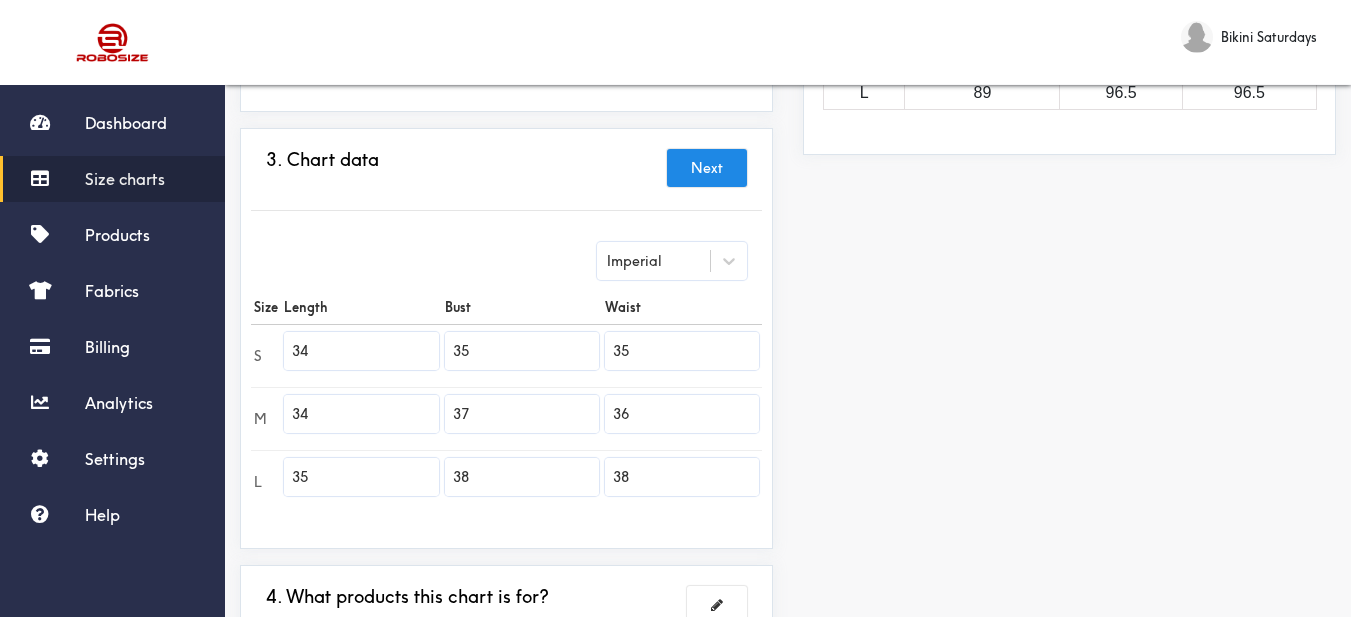 drag, startPoint x: 513, startPoint y: 355, endPoint x: 397, endPoint y: 338, distance: 117.239075 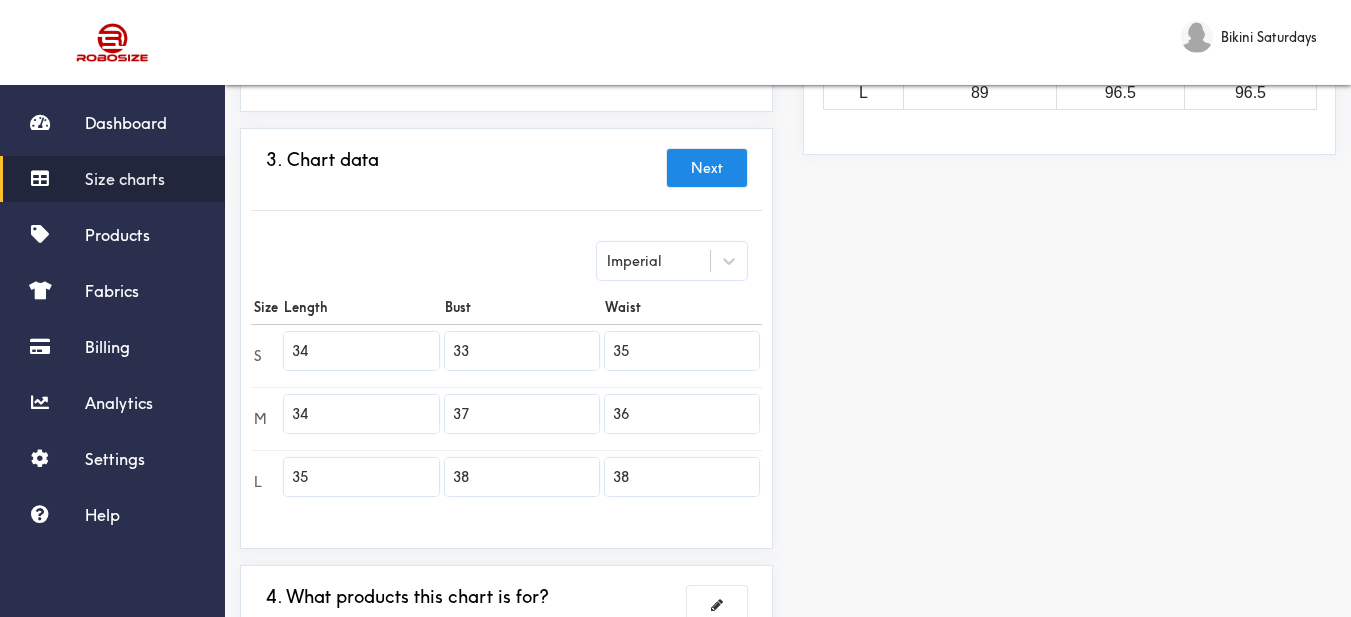 type on "33" 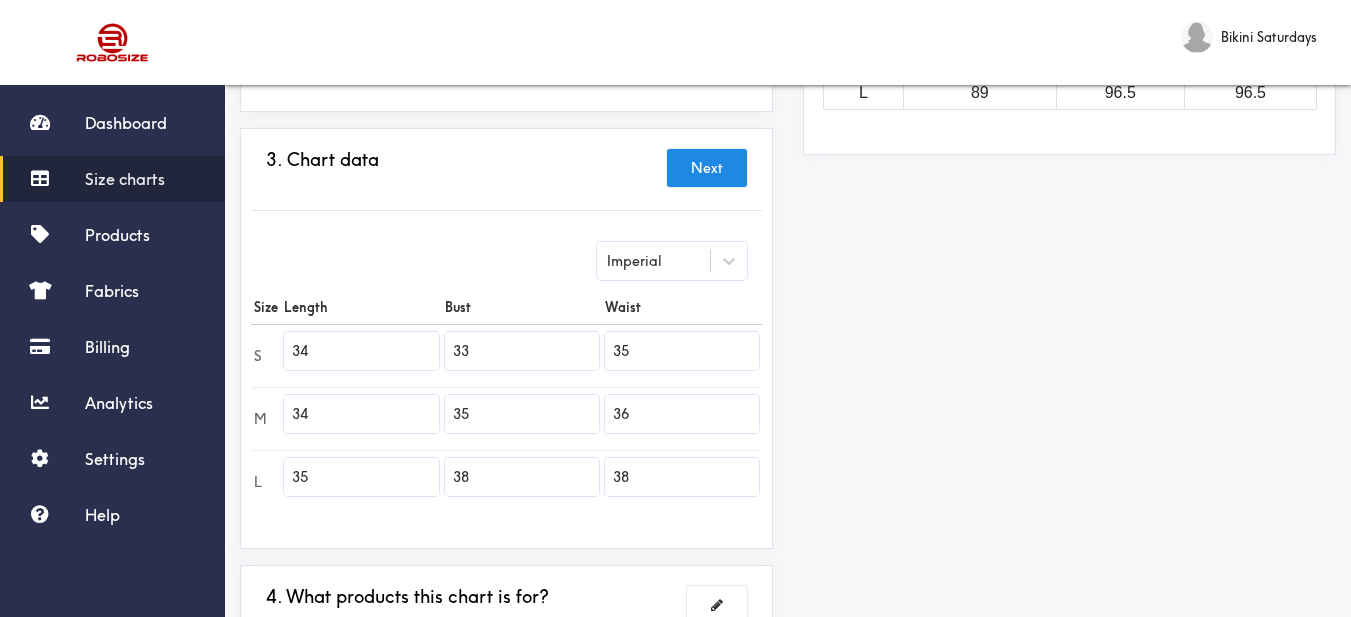 type on "35" 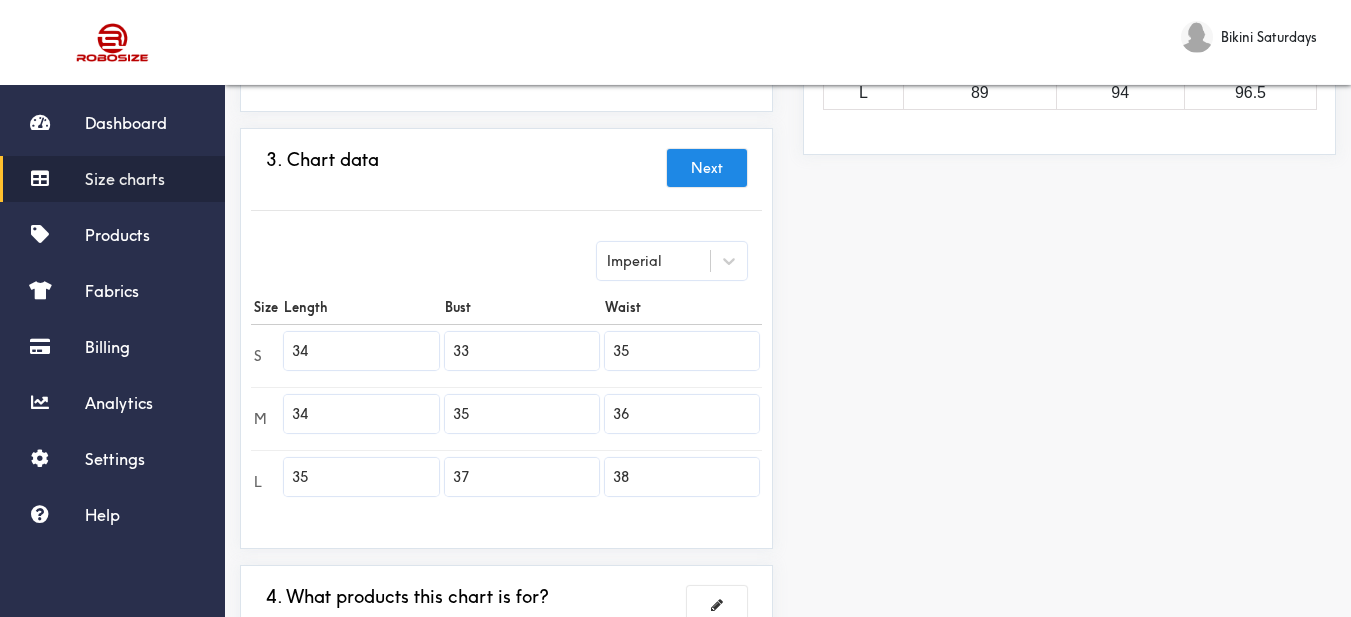 type on "37" 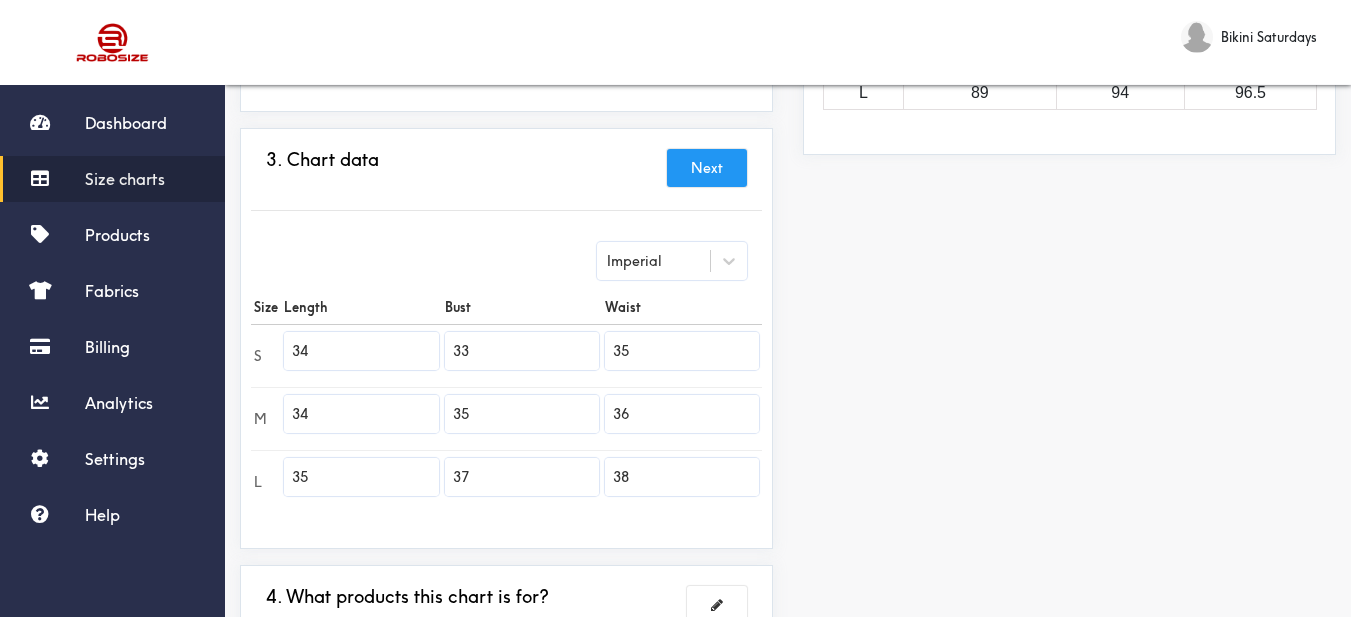click on "Next" at bounding box center (707, 168) 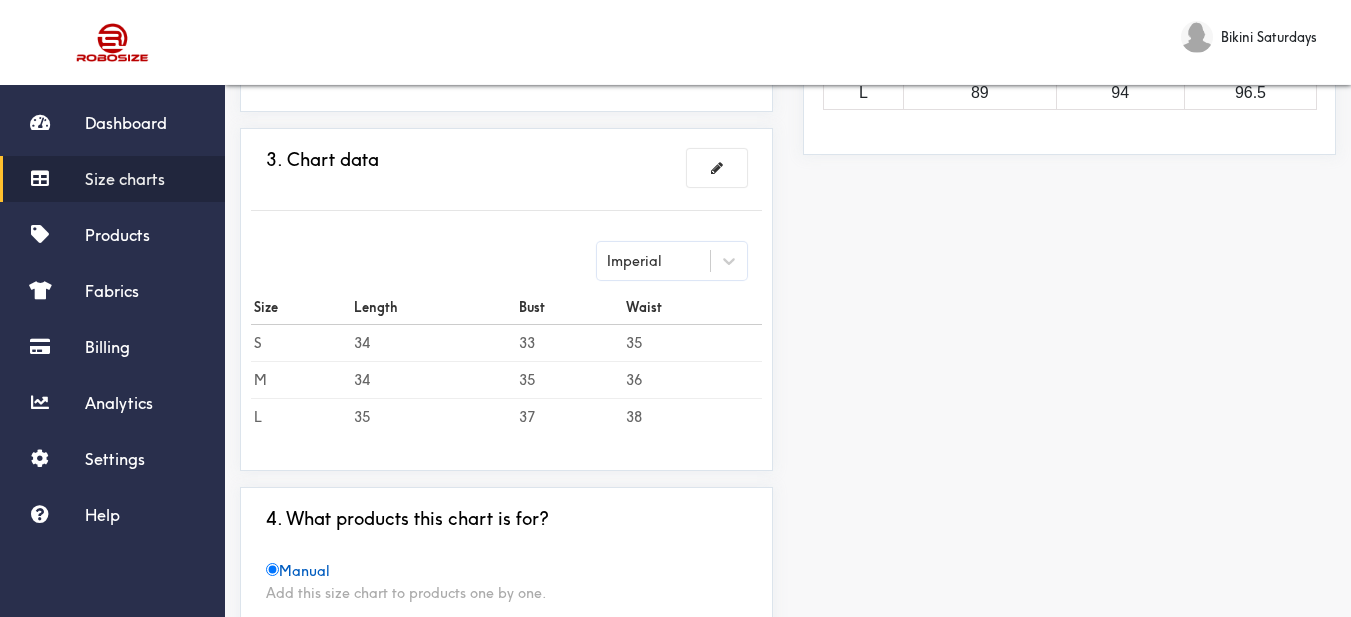 scroll, scrollTop: 615, scrollLeft: 0, axis: vertical 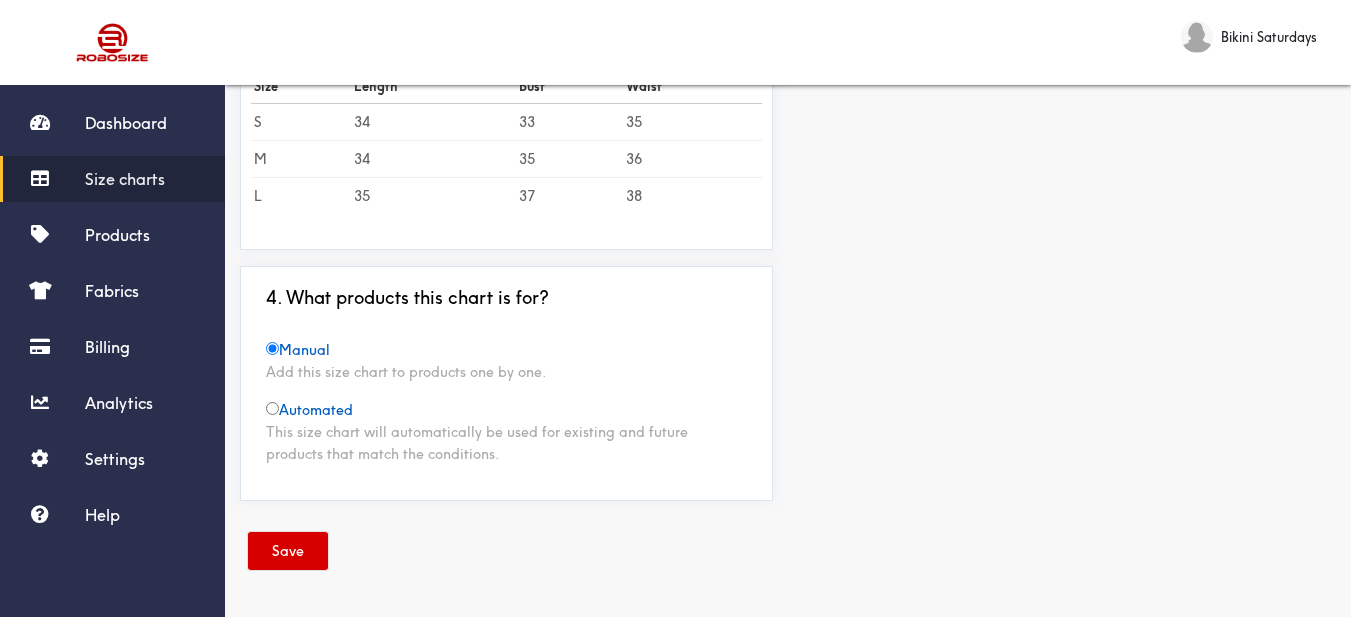 click on "Save" at bounding box center [288, 551] 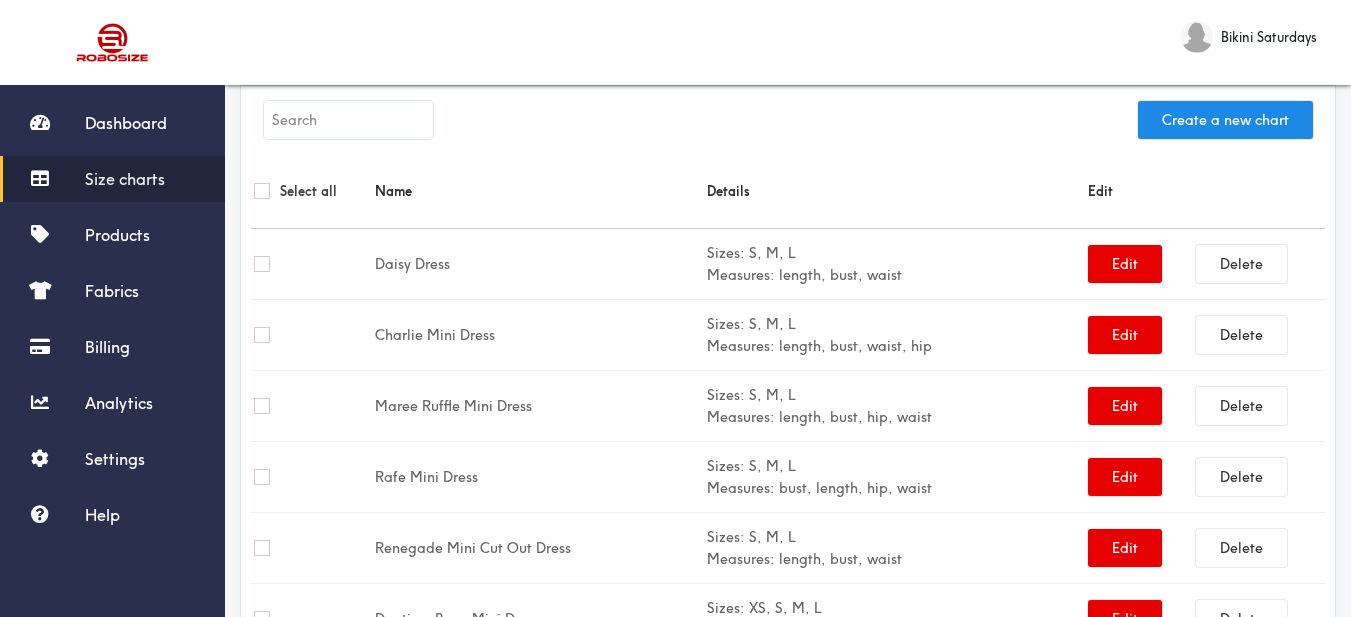 scroll, scrollTop: 0, scrollLeft: 0, axis: both 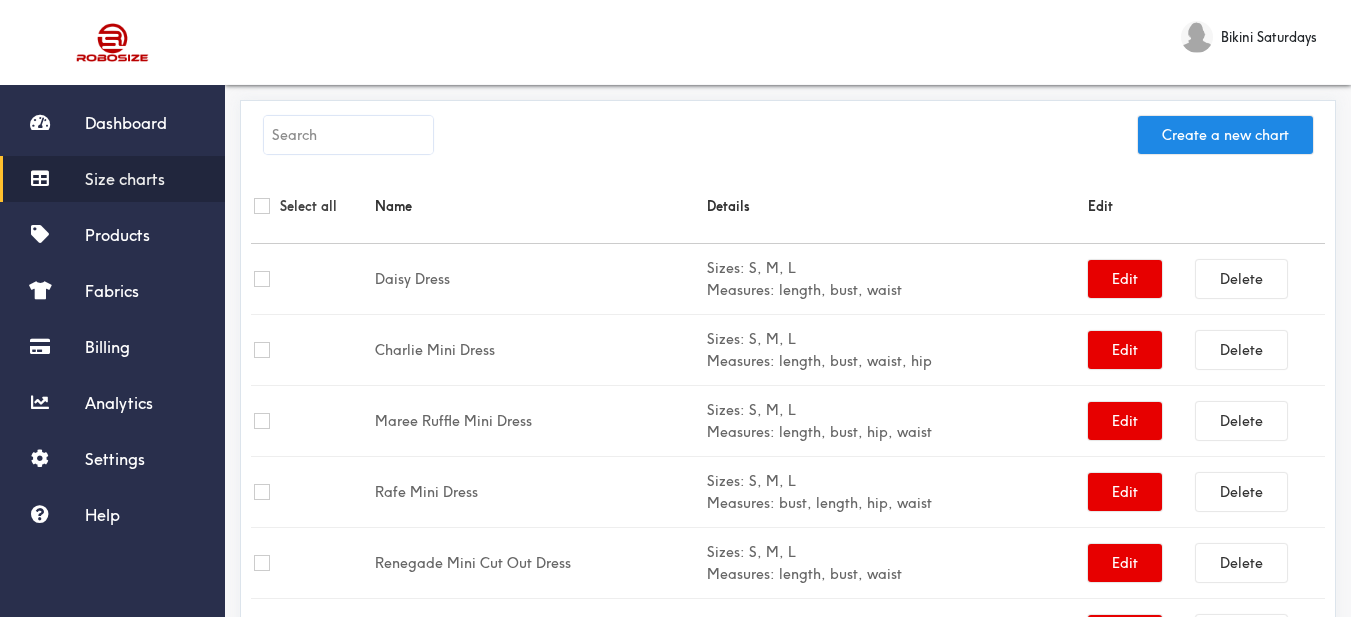 click at bounding box center [348, 135] 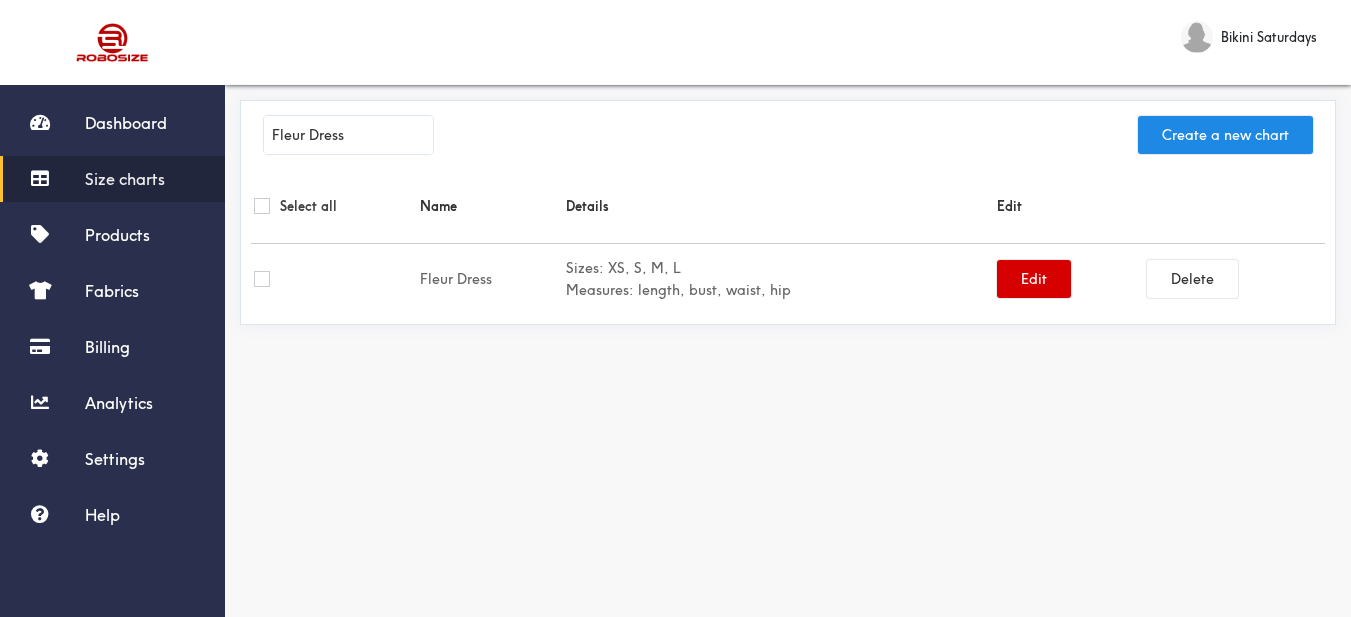 type on "Fleur Dress" 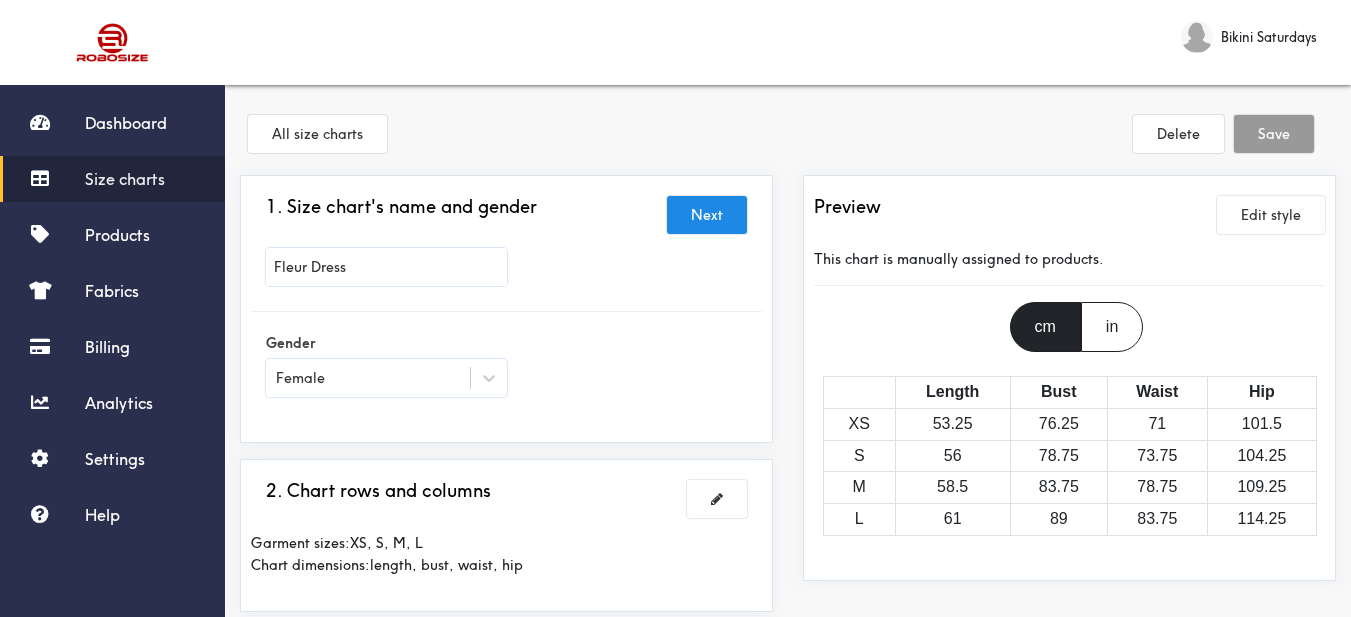 scroll, scrollTop: 300, scrollLeft: 0, axis: vertical 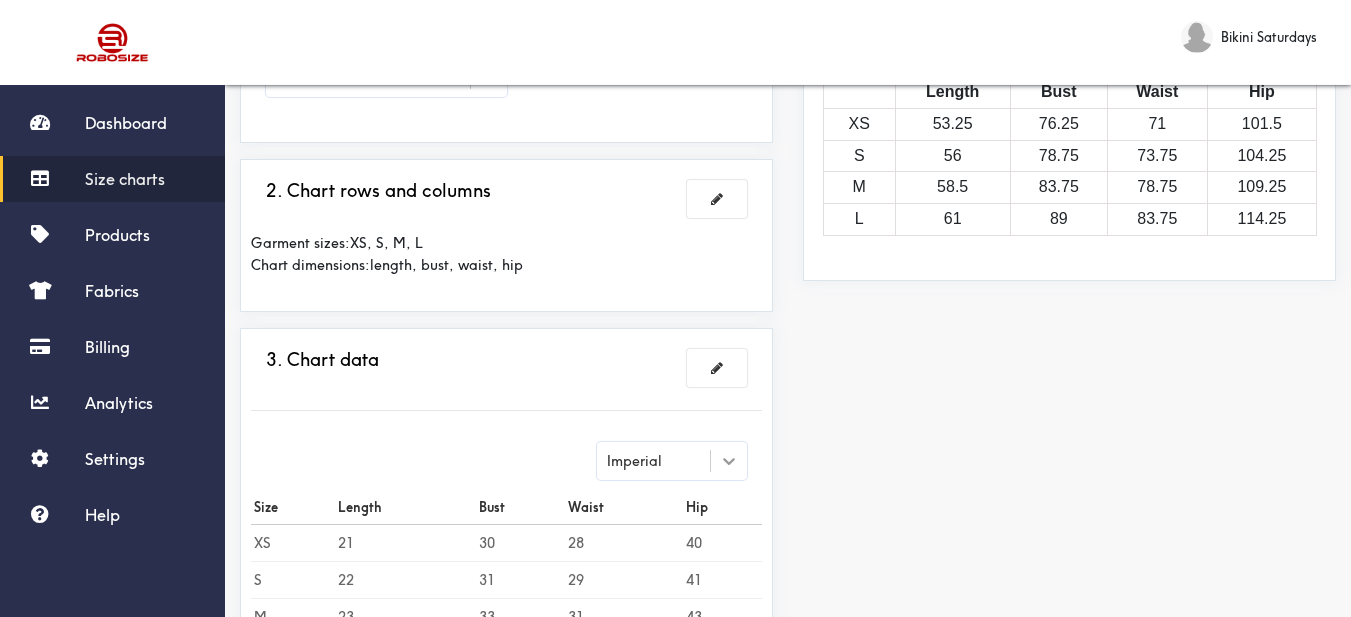 drag, startPoint x: 724, startPoint y: 363, endPoint x: 722, endPoint y: 340, distance: 23.086792 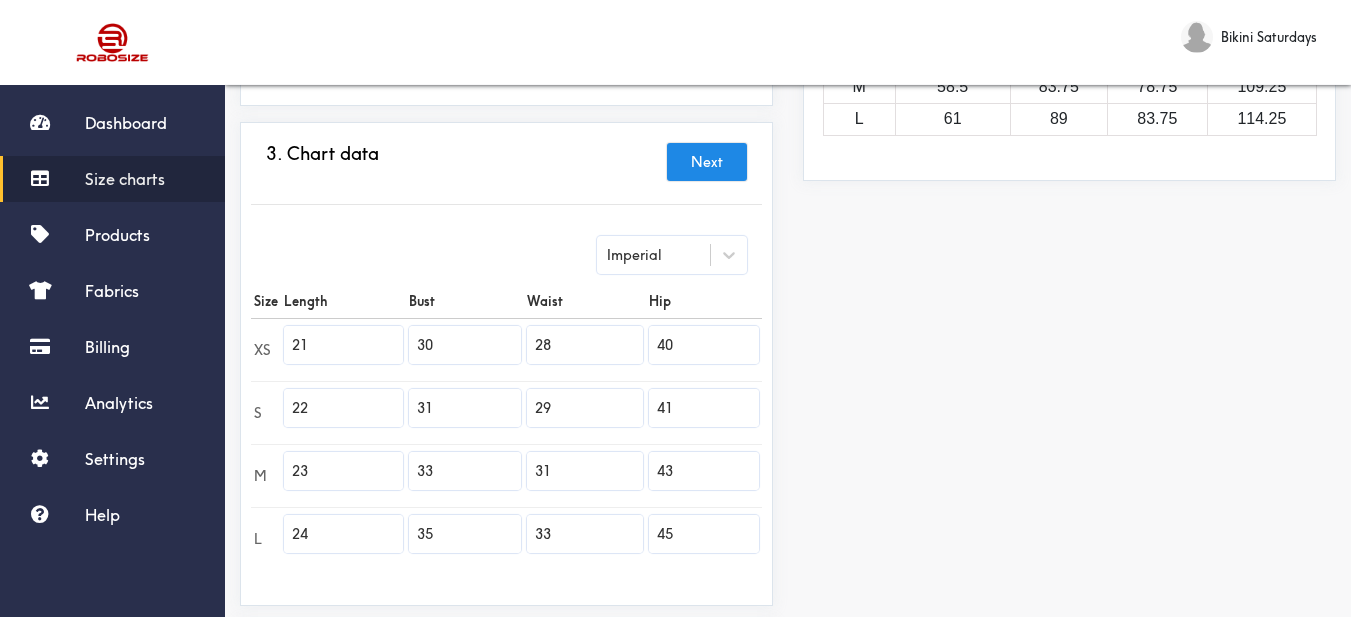 scroll, scrollTop: 500, scrollLeft: 0, axis: vertical 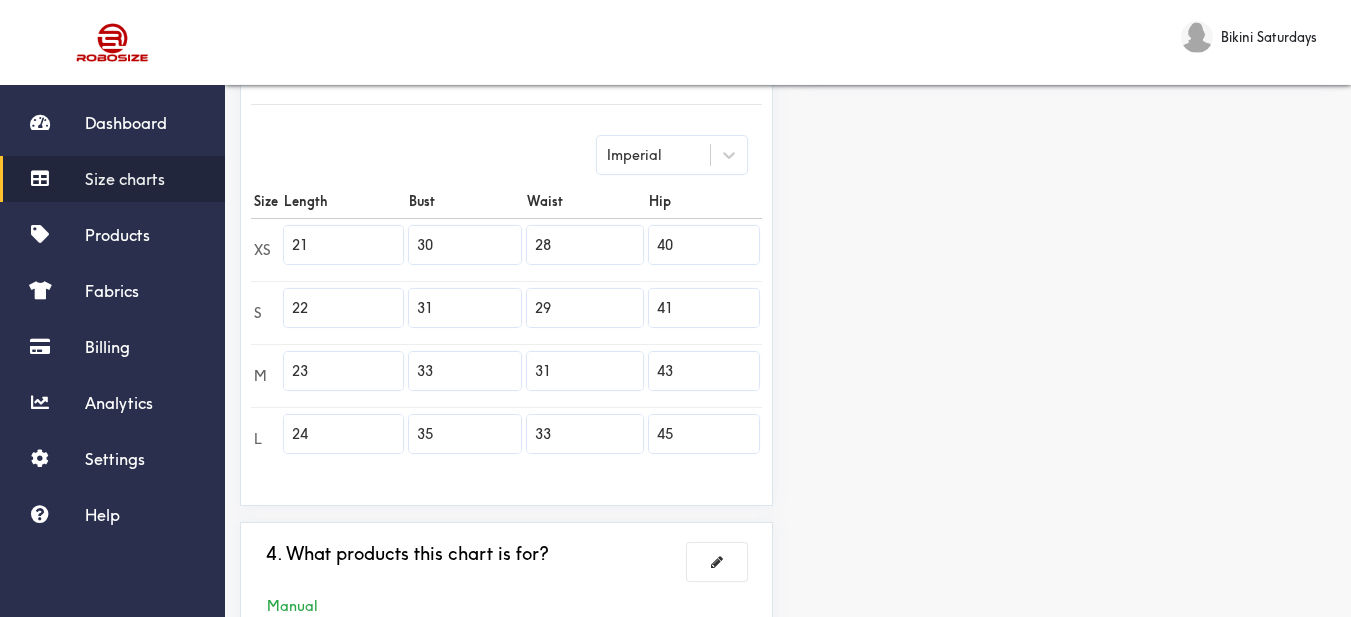 drag, startPoint x: 459, startPoint y: 247, endPoint x: 394, endPoint y: 238, distance: 65.62012 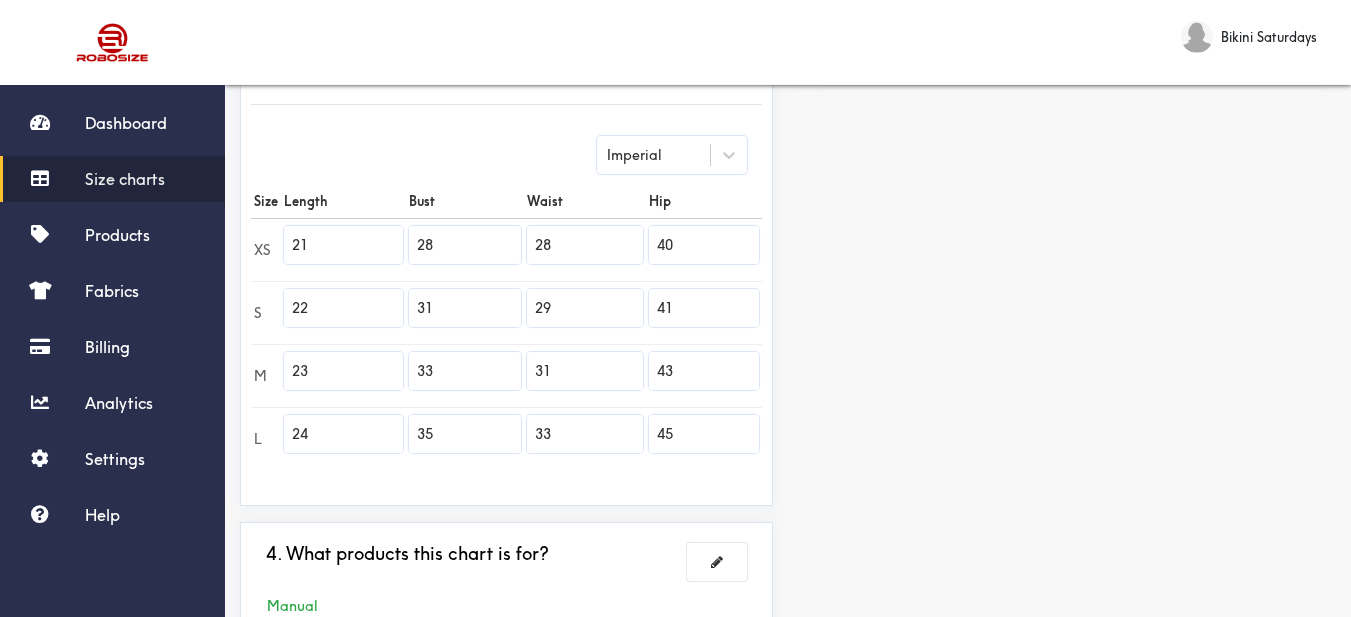 type on "28" 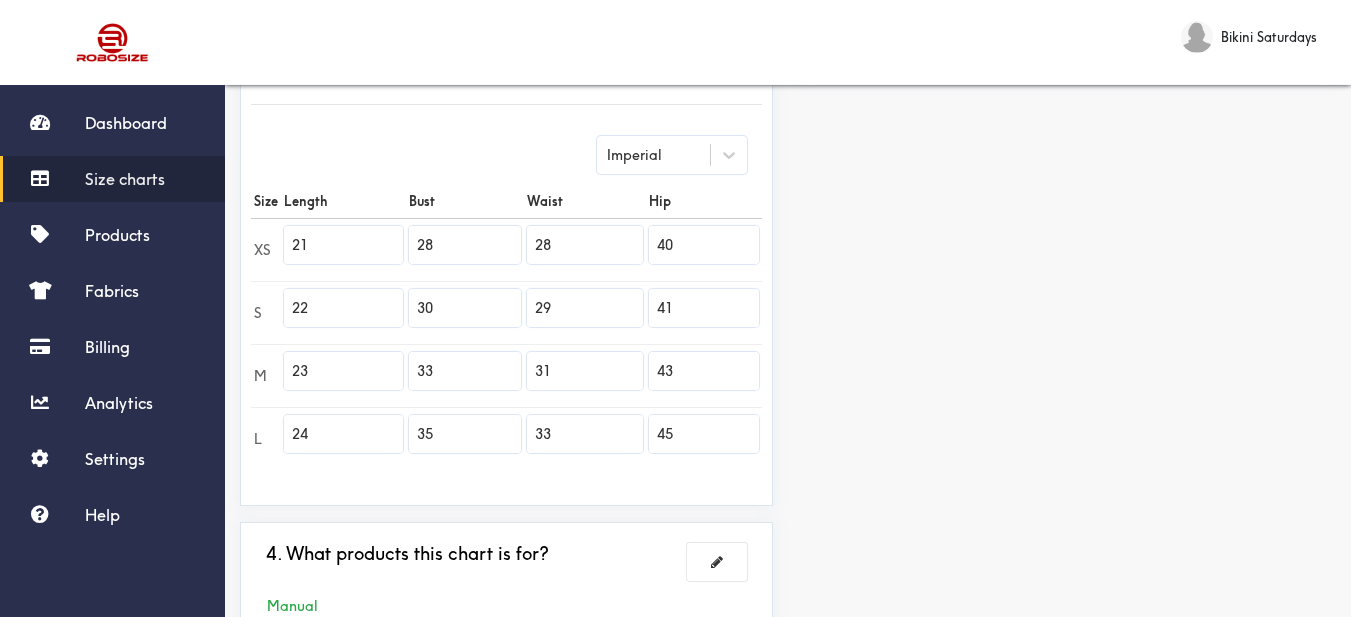 type on "30" 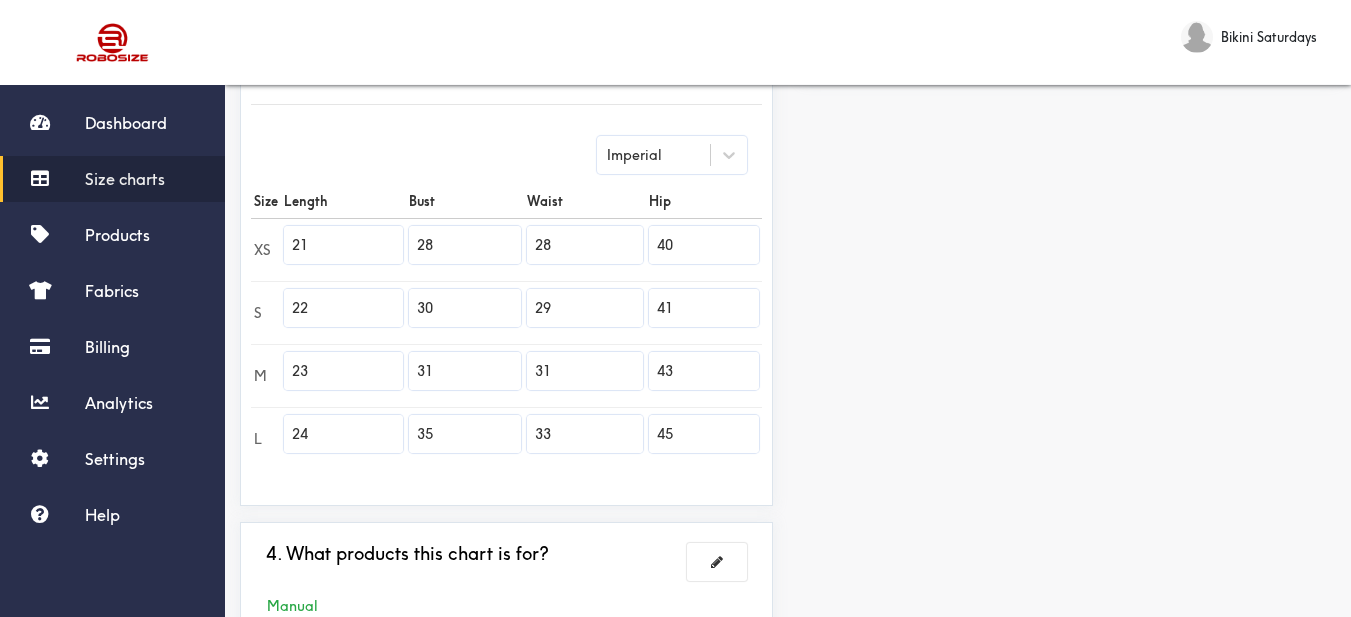 type on "31" 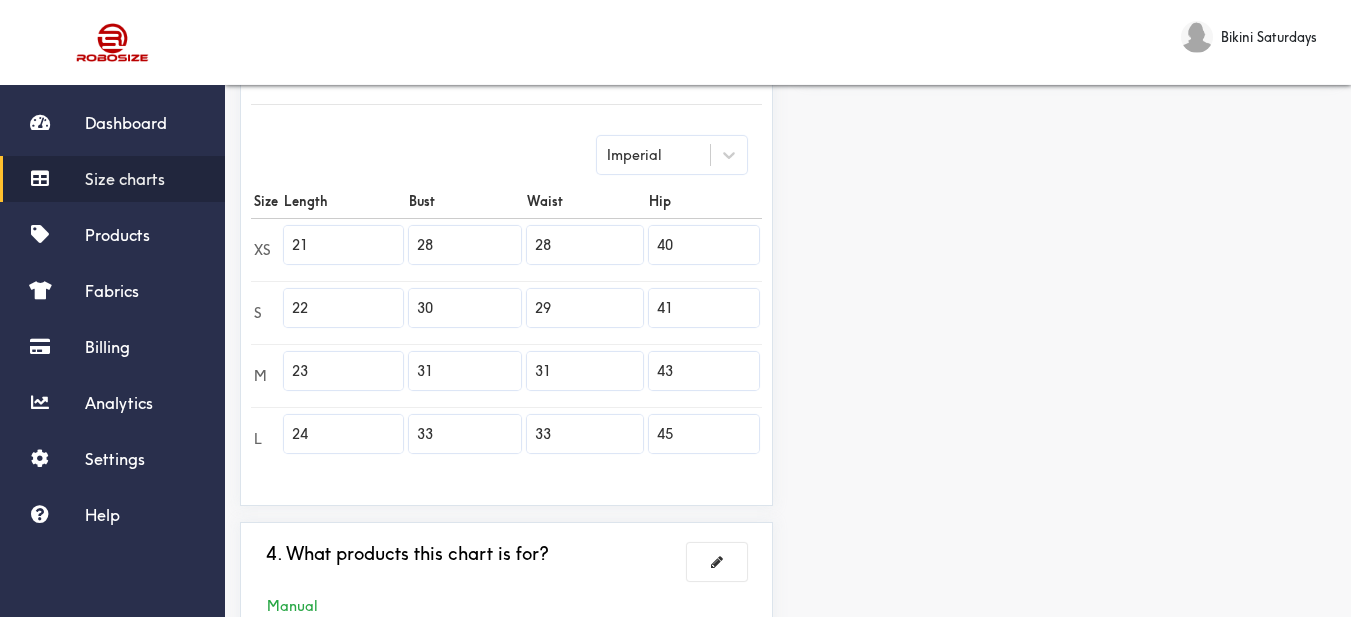 type on "33" 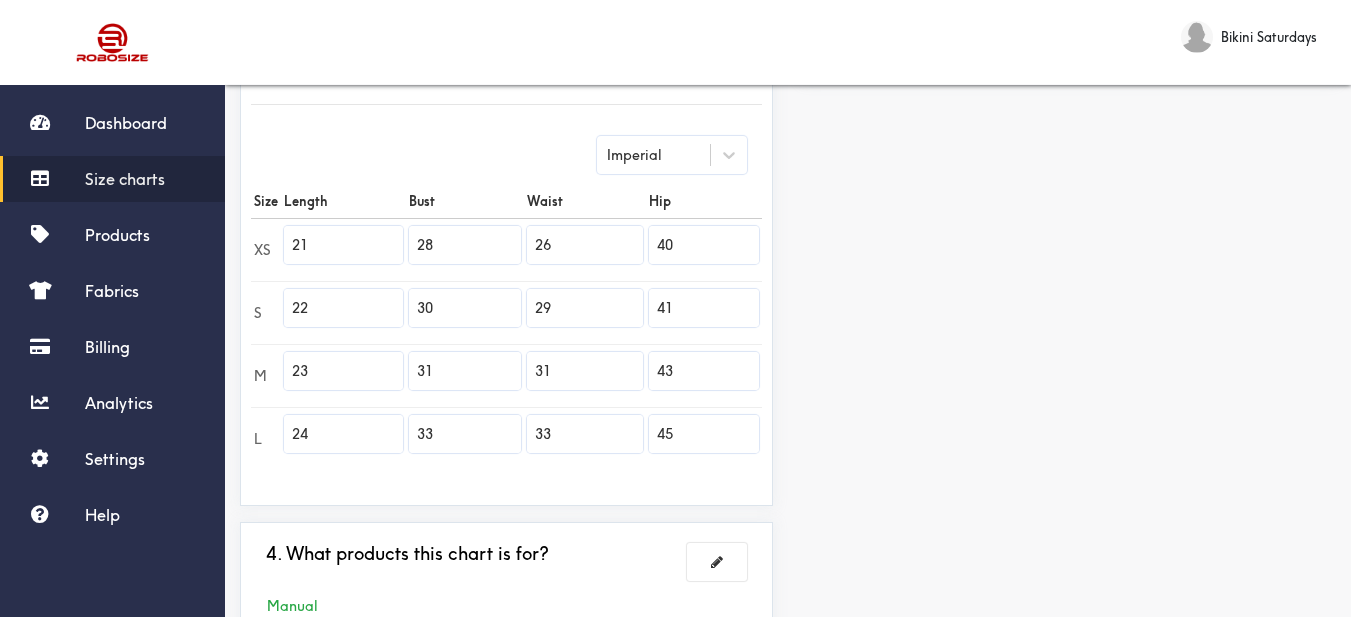 type on "26" 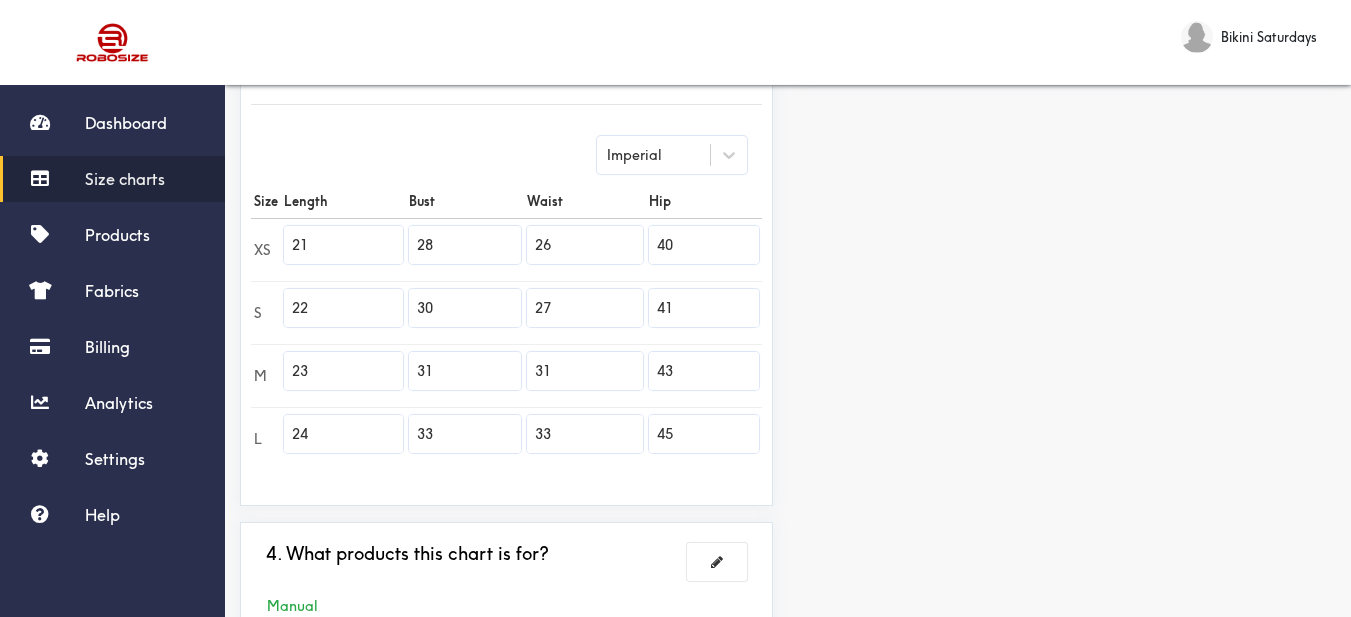 type on "27" 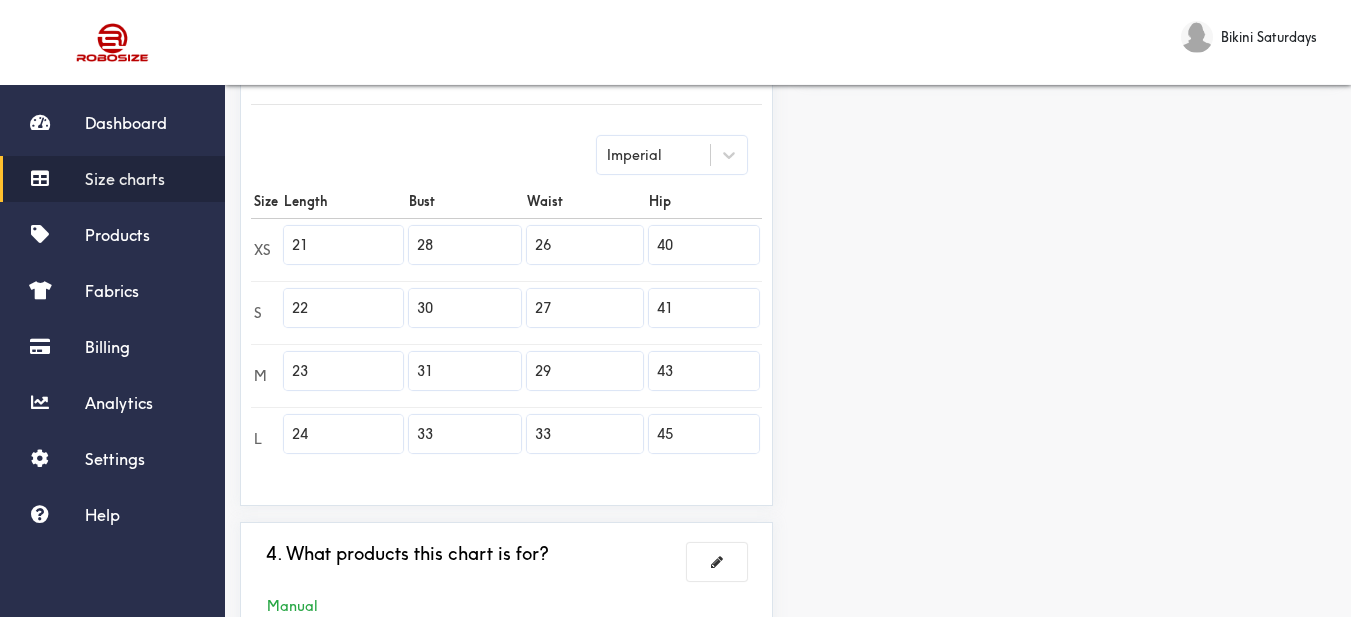 type on "29" 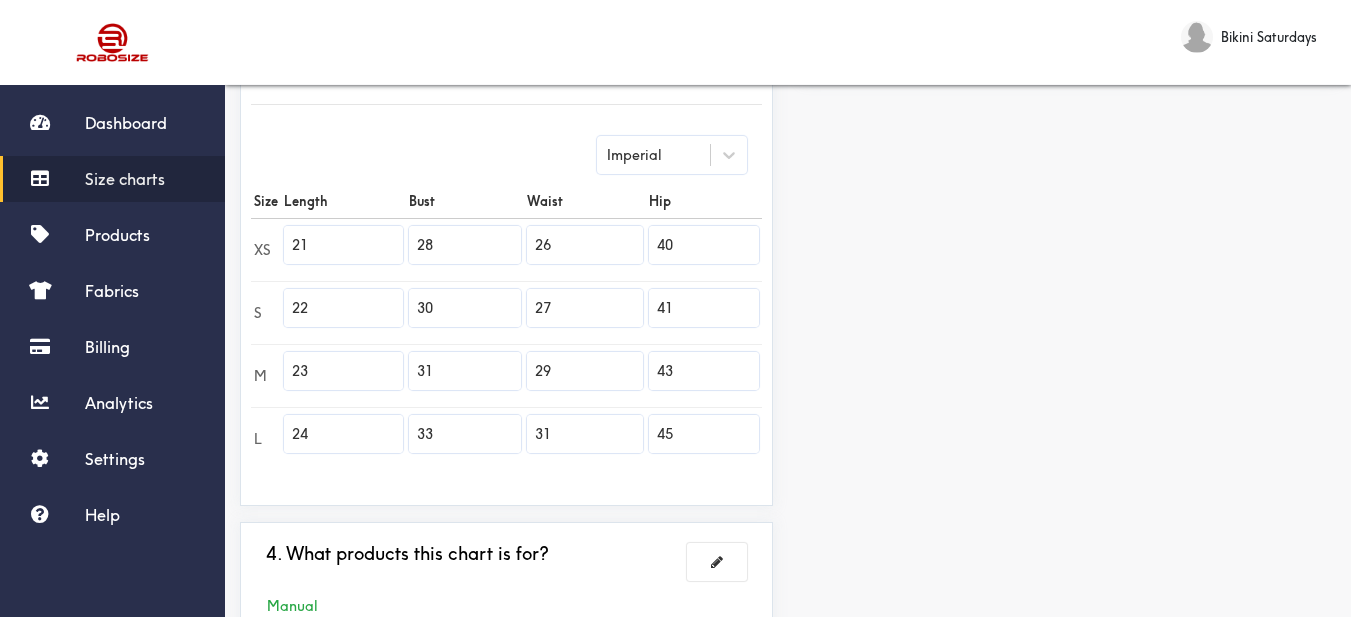type on "31" 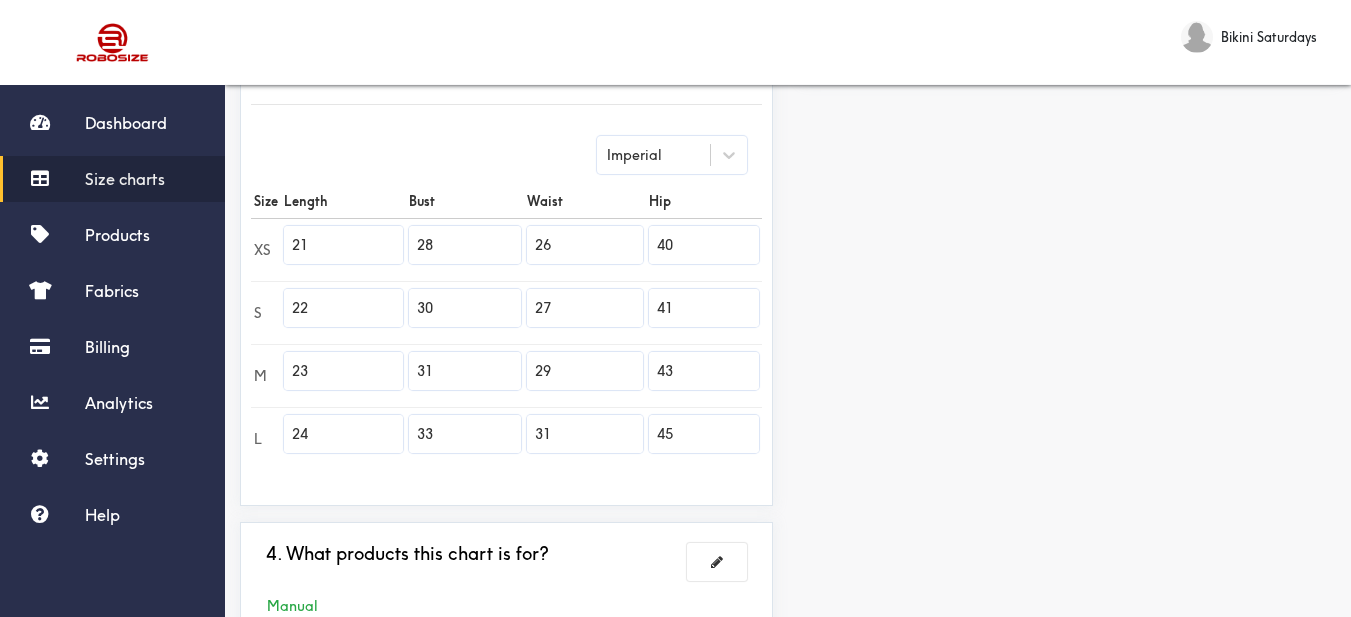 drag, startPoint x: 697, startPoint y: 245, endPoint x: 613, endPoint y: 229, distance: 85.51023 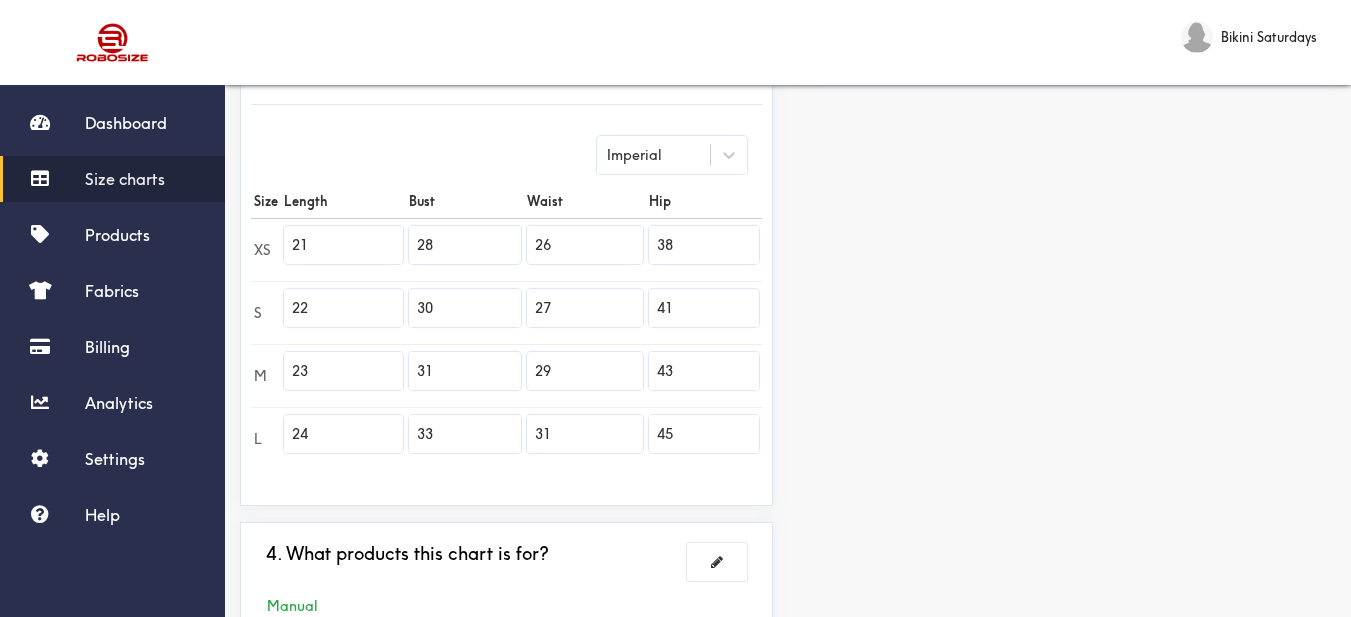 type on "38" 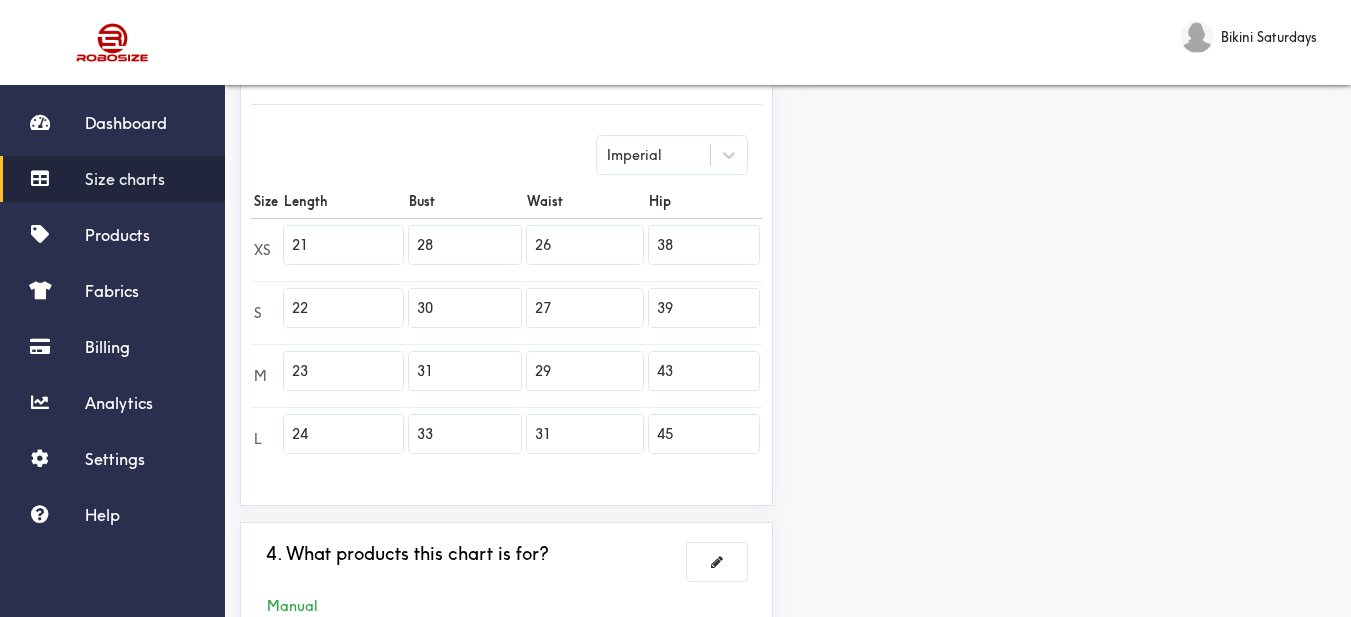 type on "39" 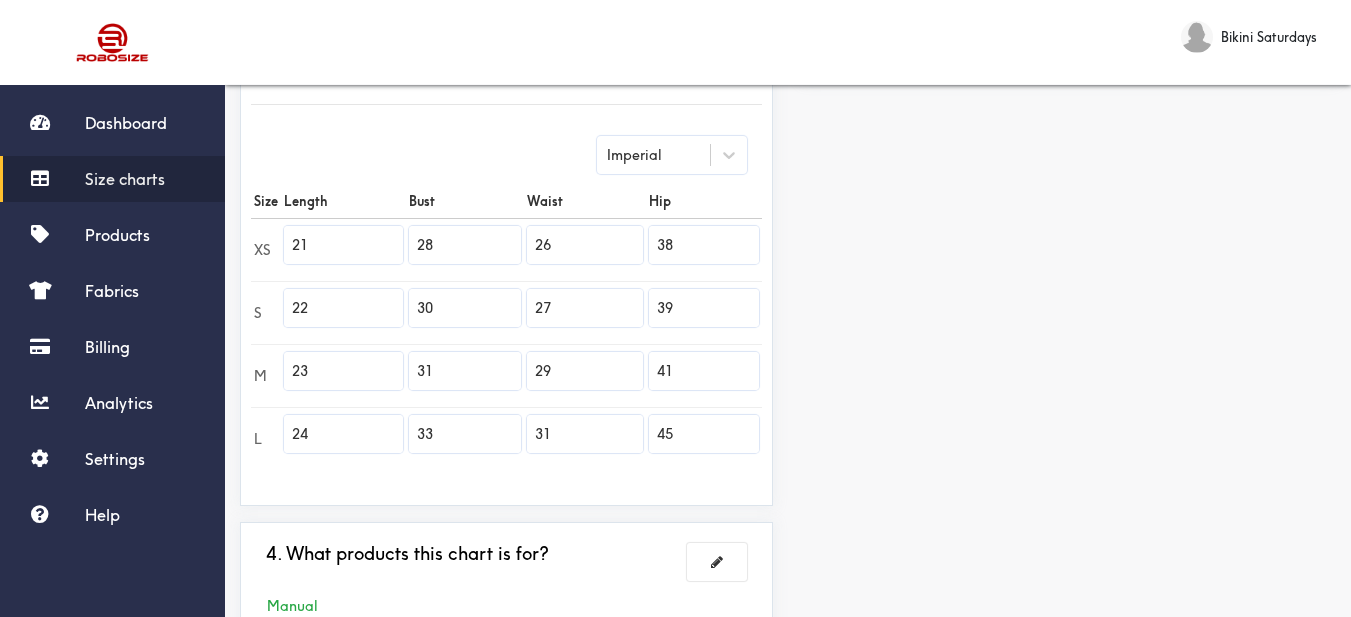 type on "41" 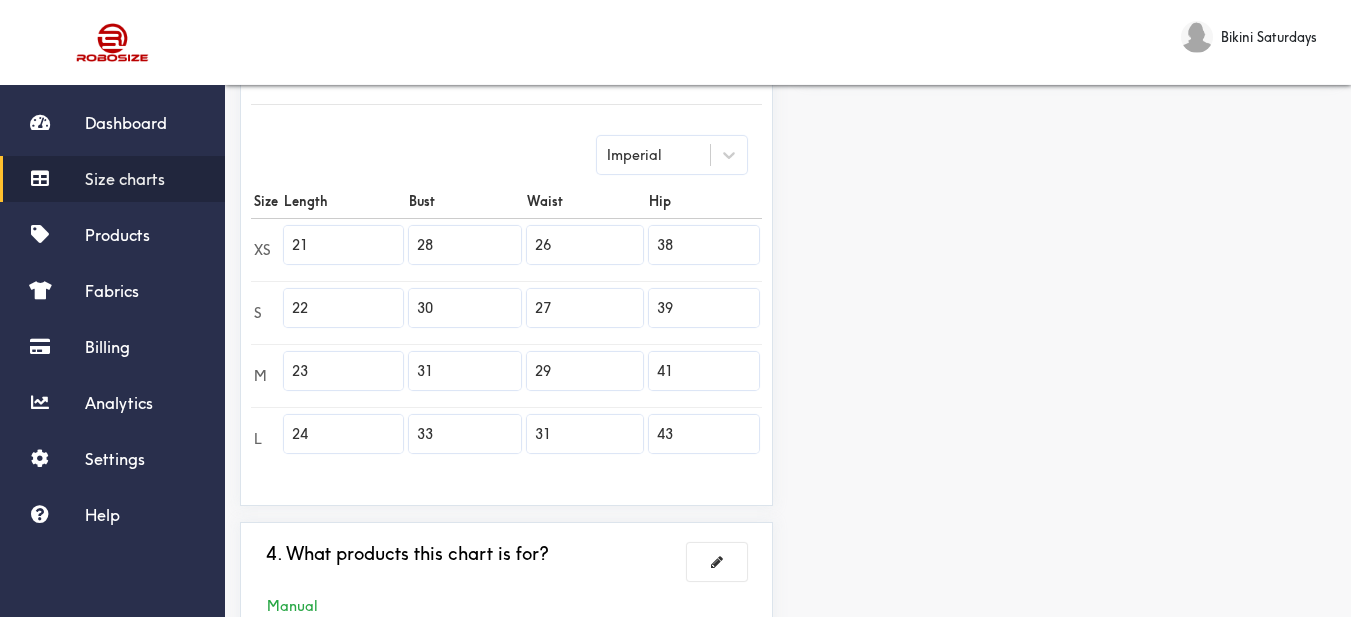type on "43" 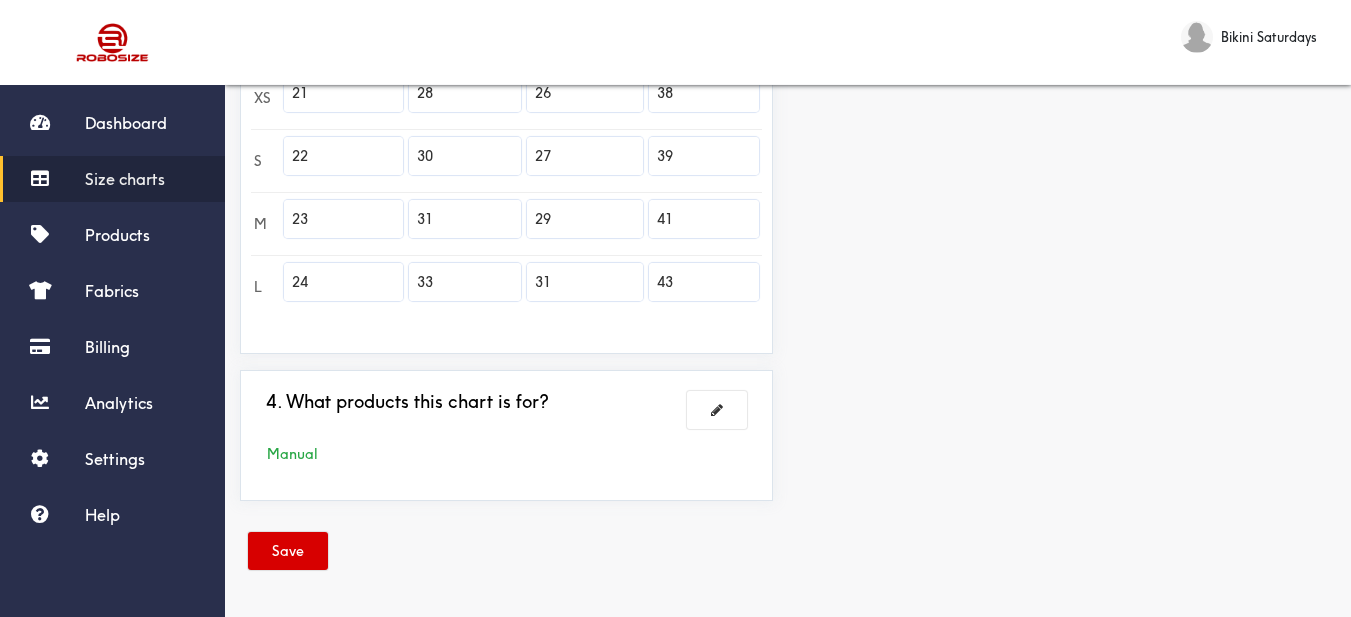 click on "Save" at bounding box center [288, 551] 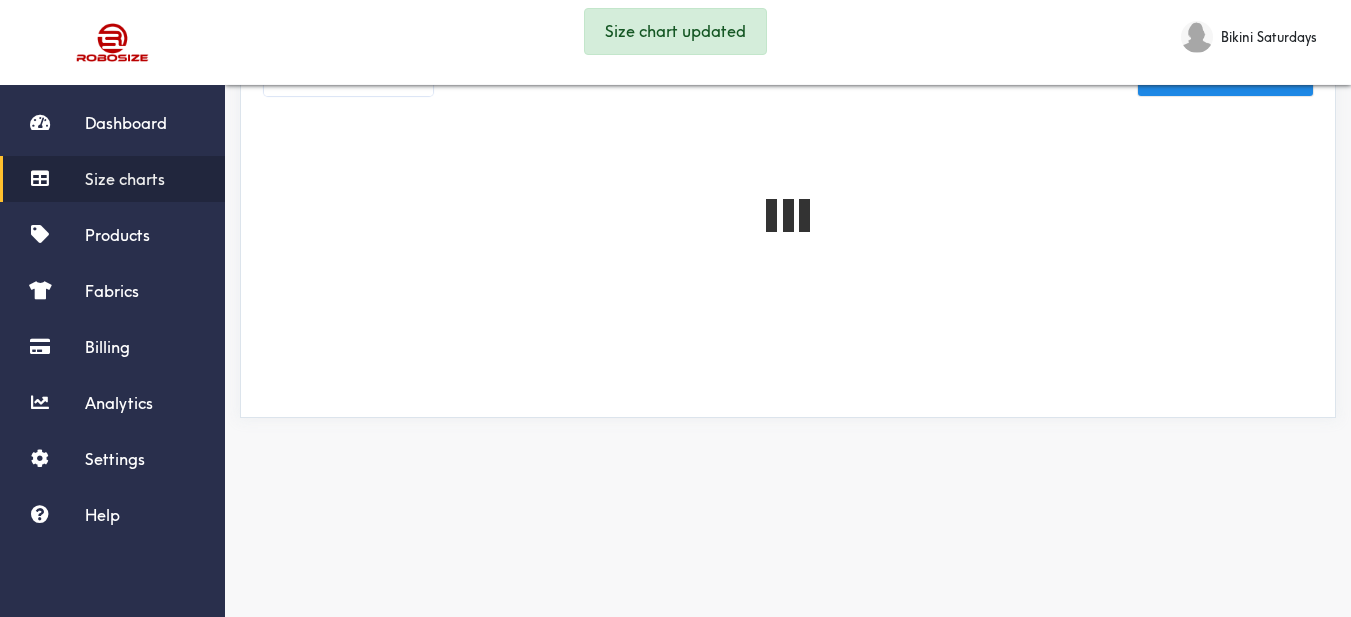 scroll, scrollTop: 652, scrollLeft: 0, axis: vertical 